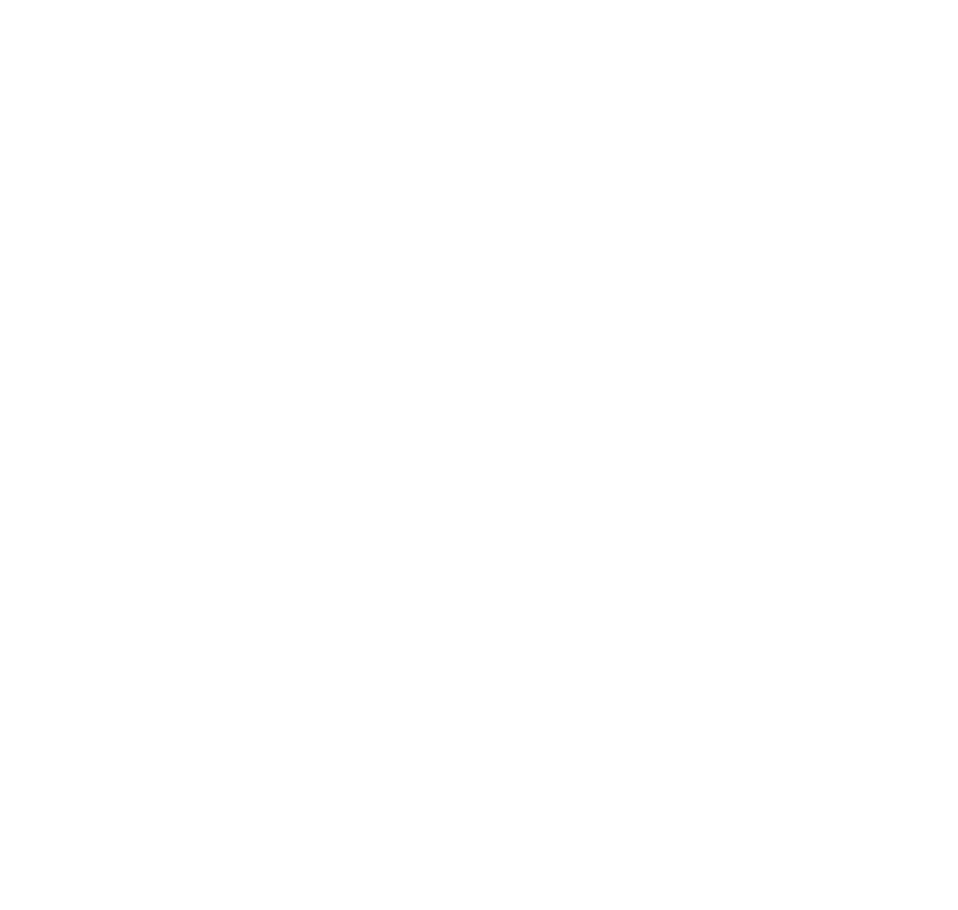 scroll, scrollTop: 0, scrollLeft: 0, axis: both 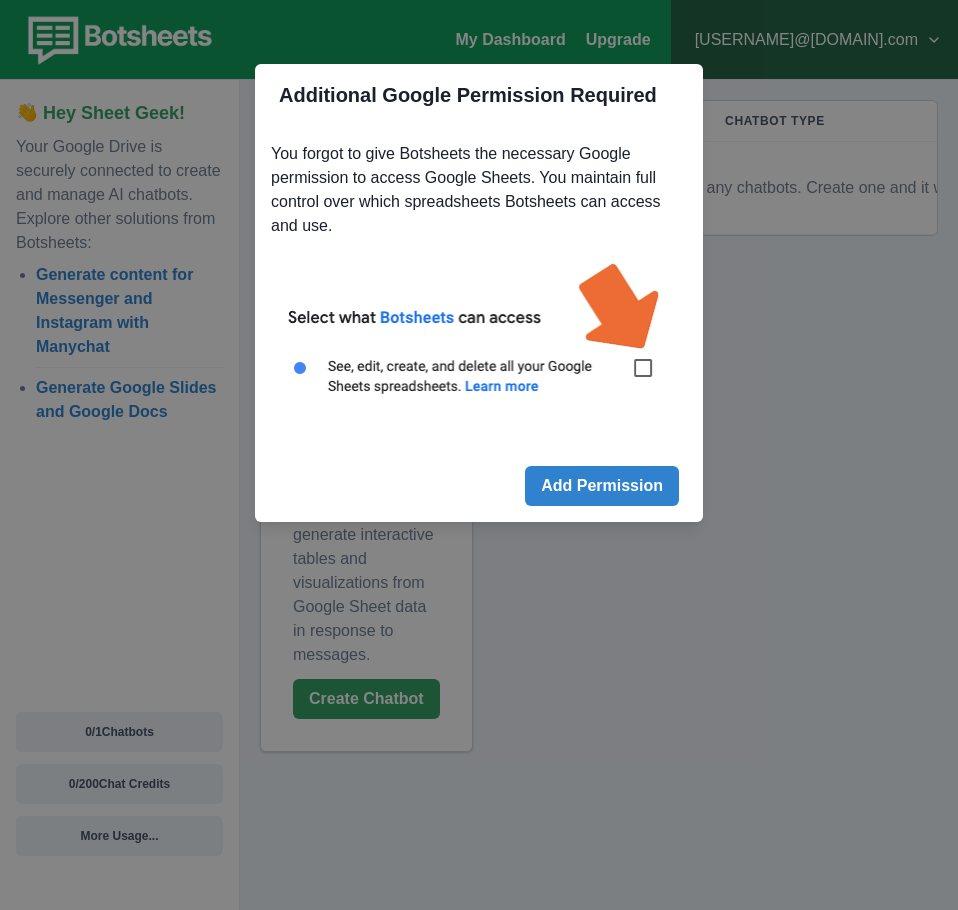 click on "Additional Google Permission Required You forgot to give Botsheets the necessary Google permission to access Google Sheets. You maintain full control over which spreadsheets Botsheets can access and use. Add Permission" at bounding box center (479, 455) 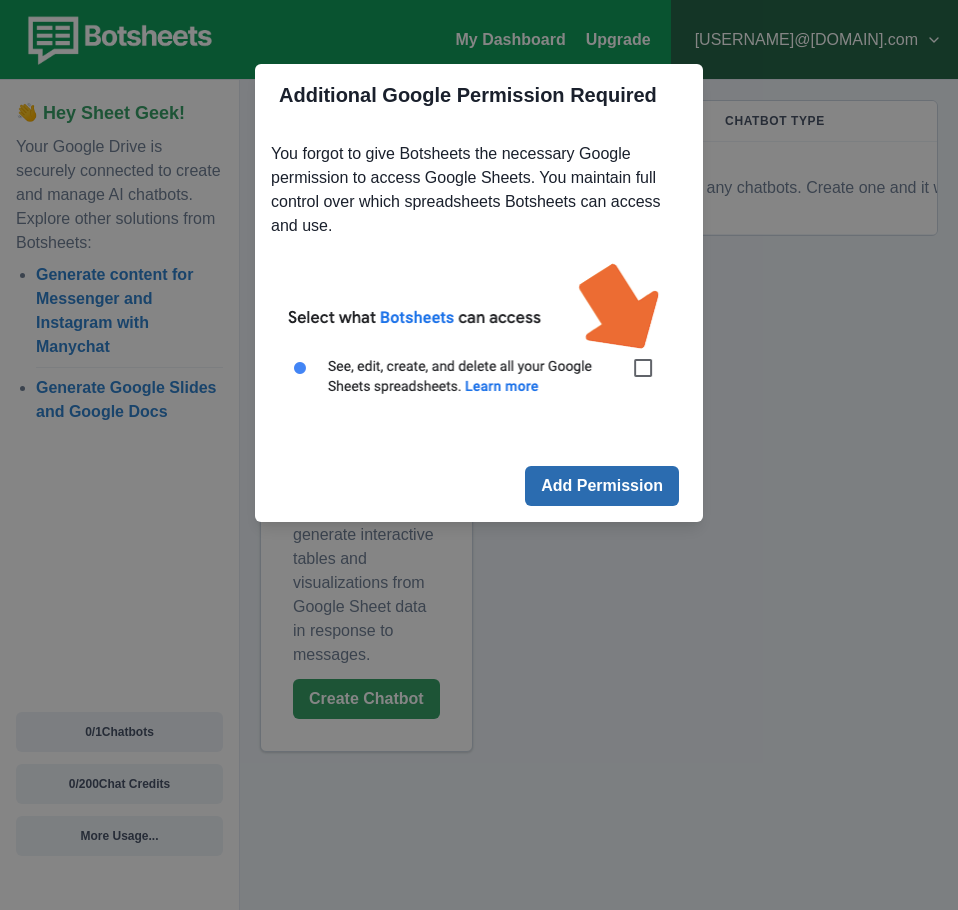 click on "Add Permission" at bounding box center (602, 486) 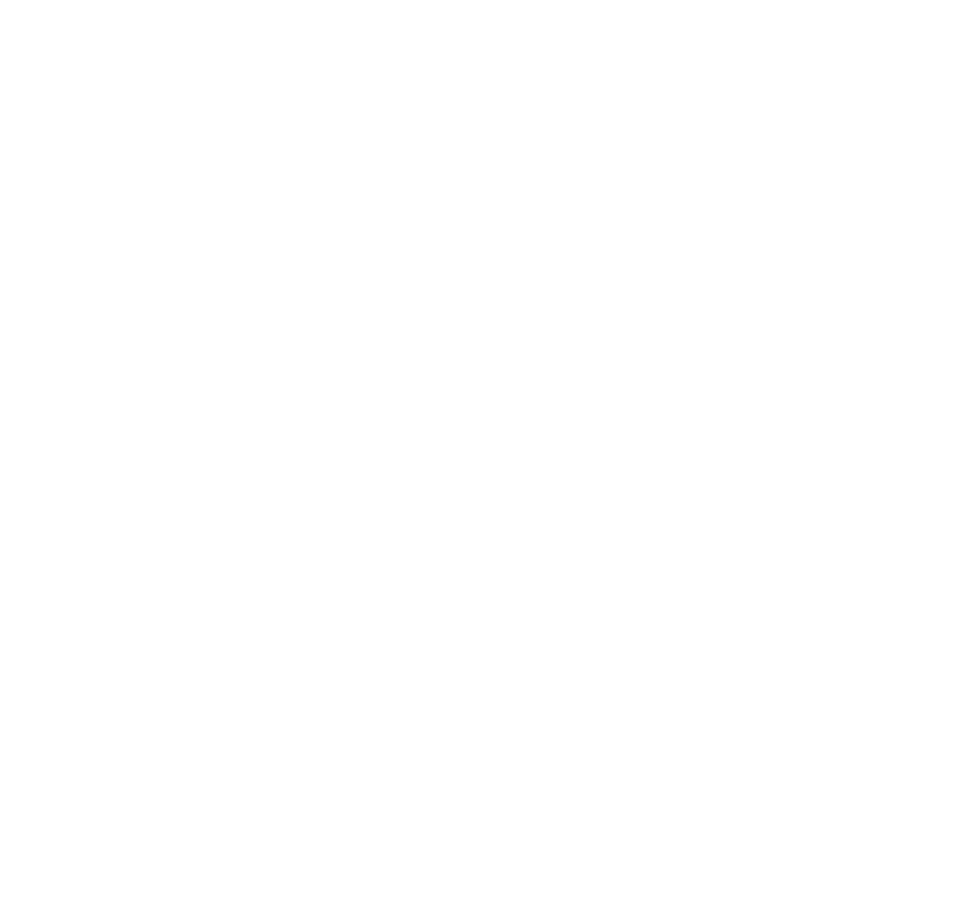 scroll, scrollTop: 0, scrollLeft: 0, axis: both 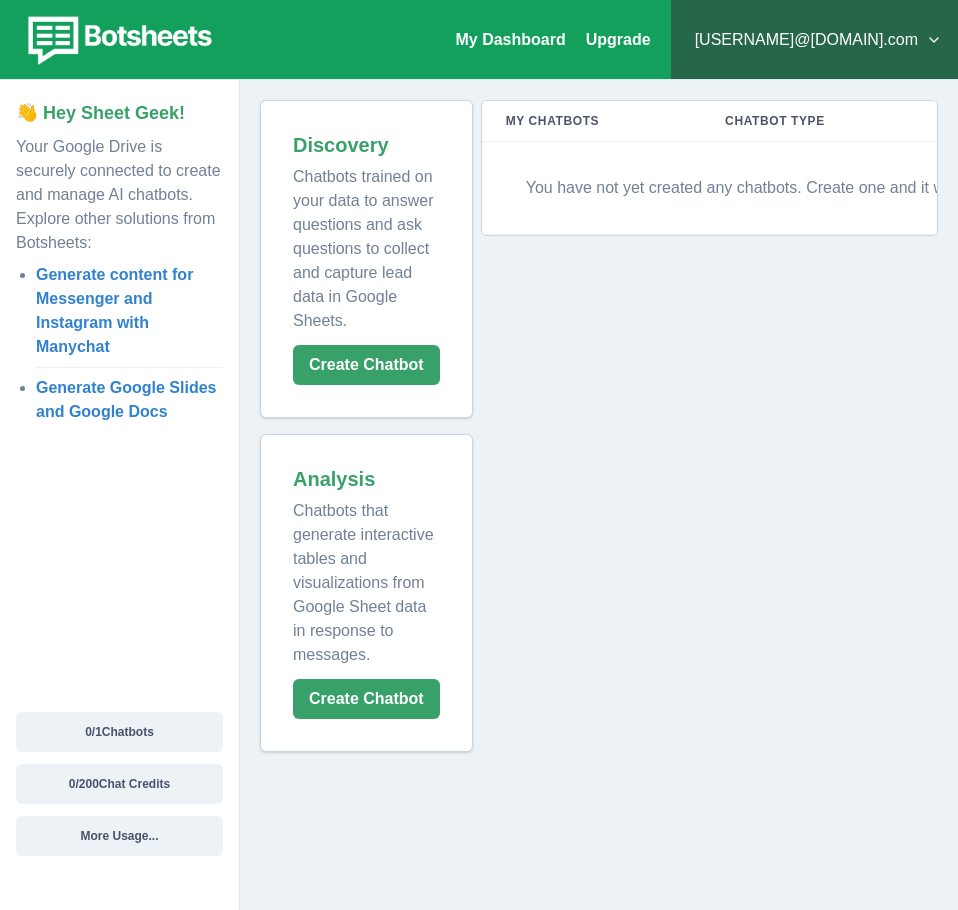 click on "Chatbot Type" at bounding box center (815, 121) 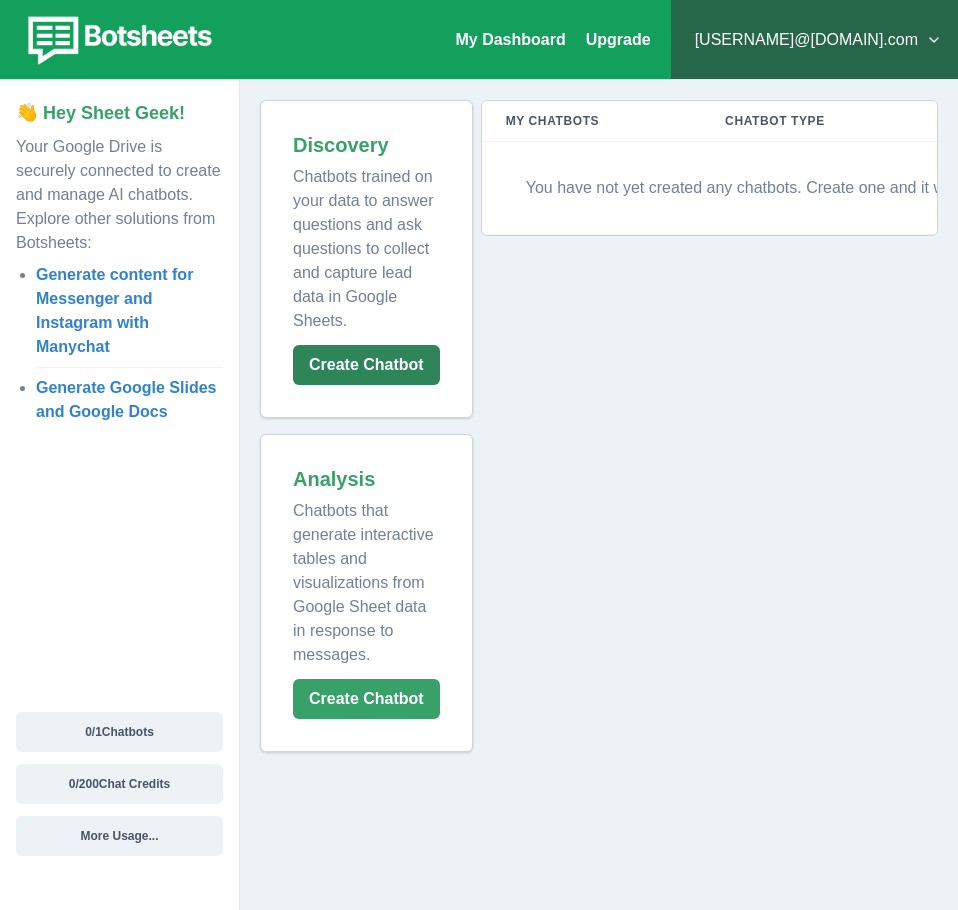 click on "Create Chatbot" at bounding box center (366, 365) 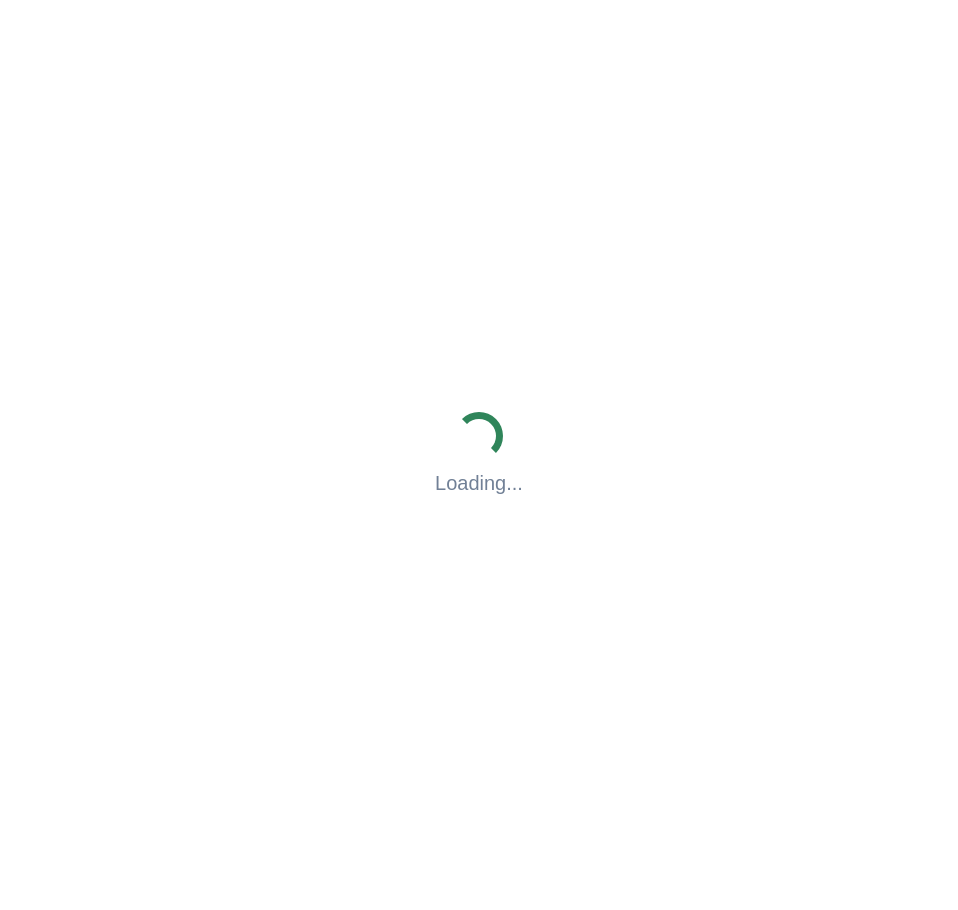 scroll, scrollTop: 0, scrollLeft: 0, axis: both 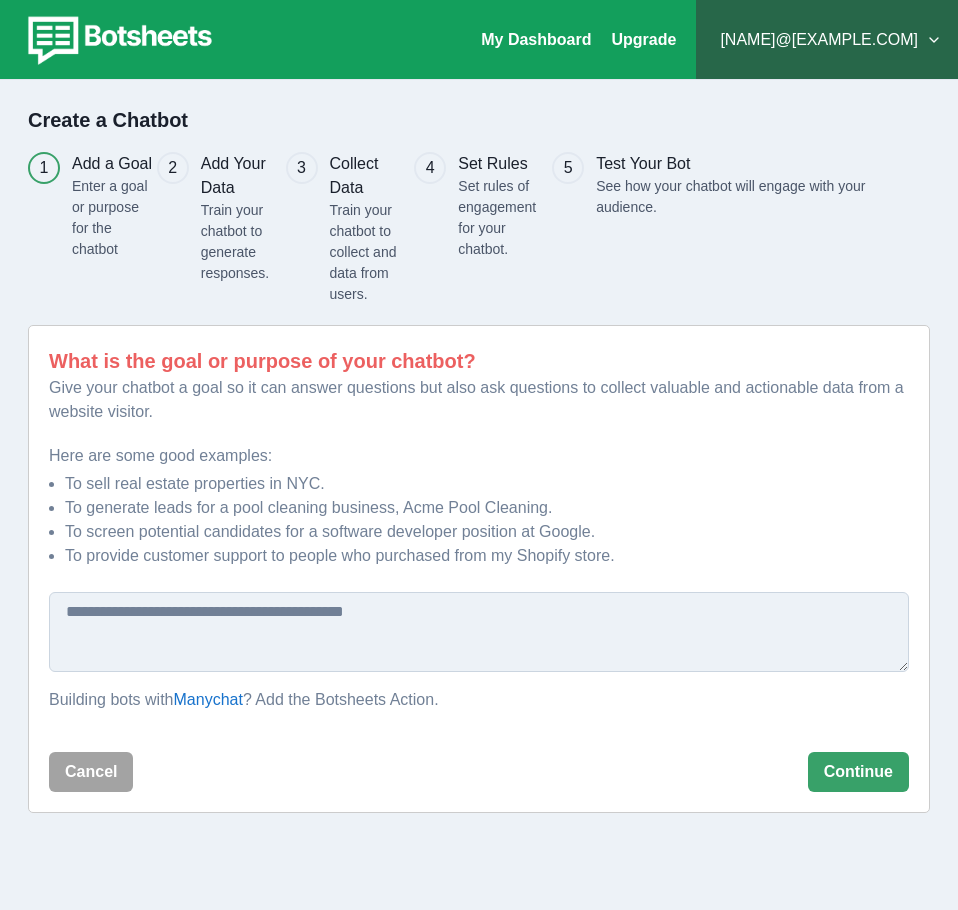 click at bounding box center [479, 632] 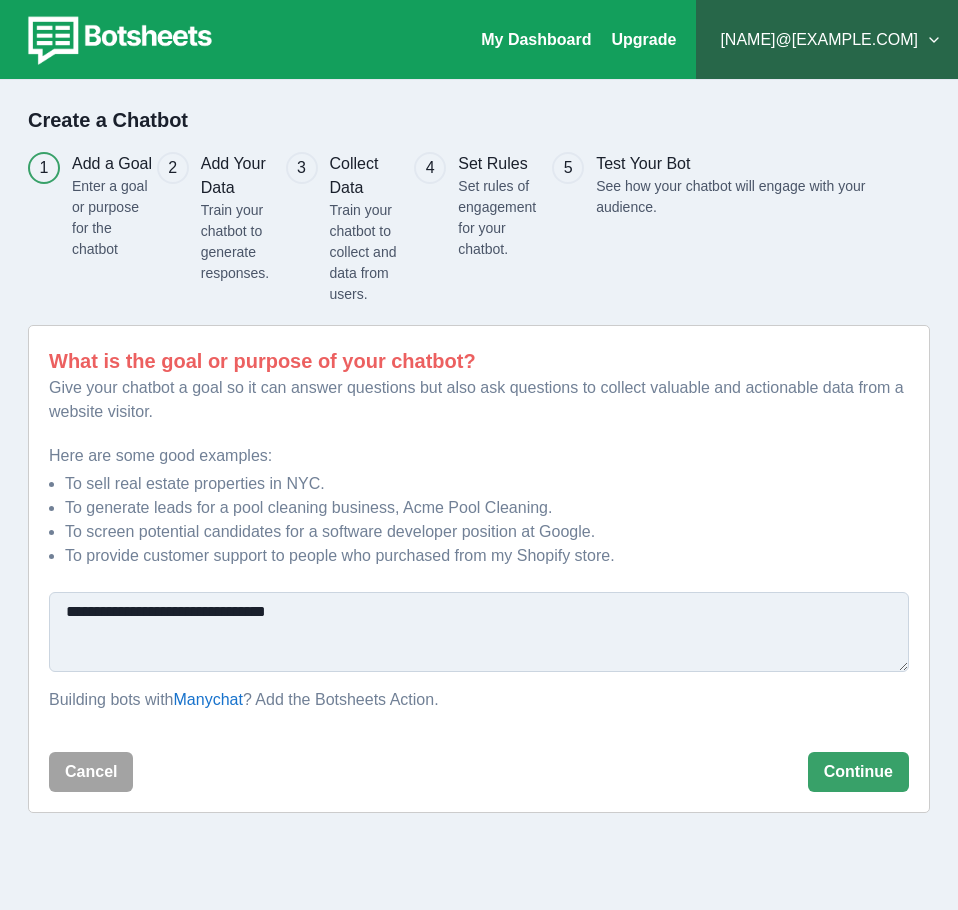 type on "**********" 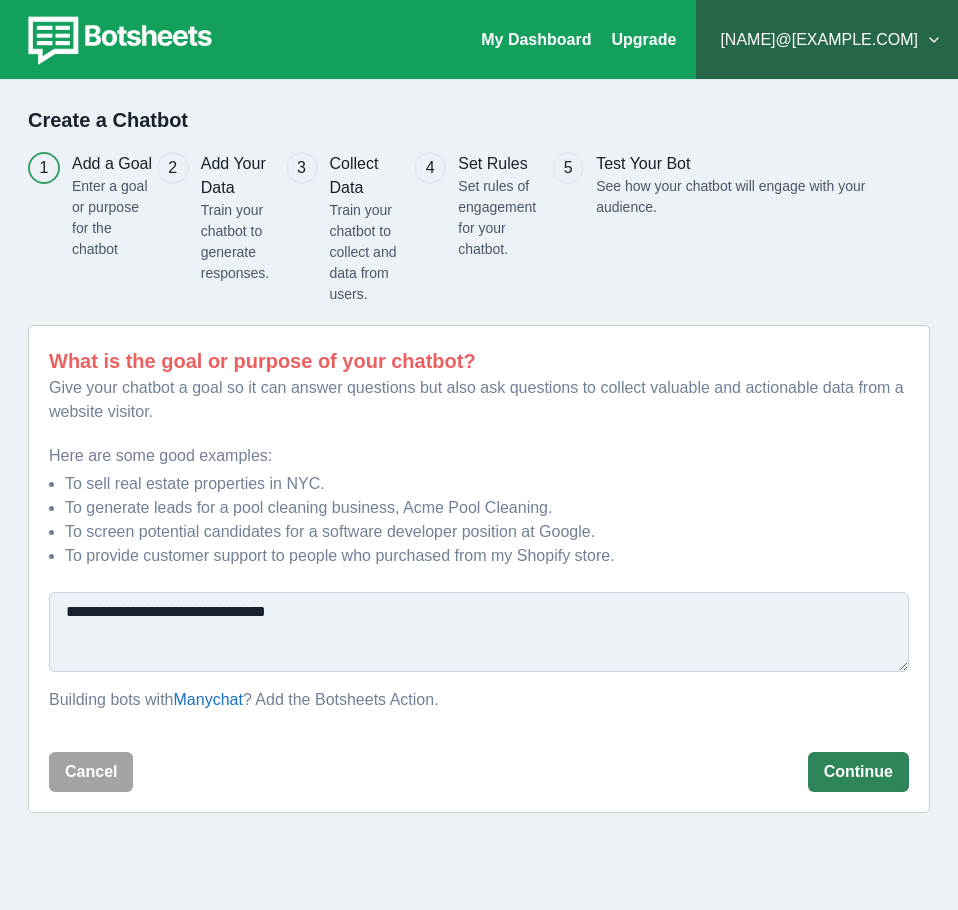 click on "Continue" at bounding box center (858, 772) 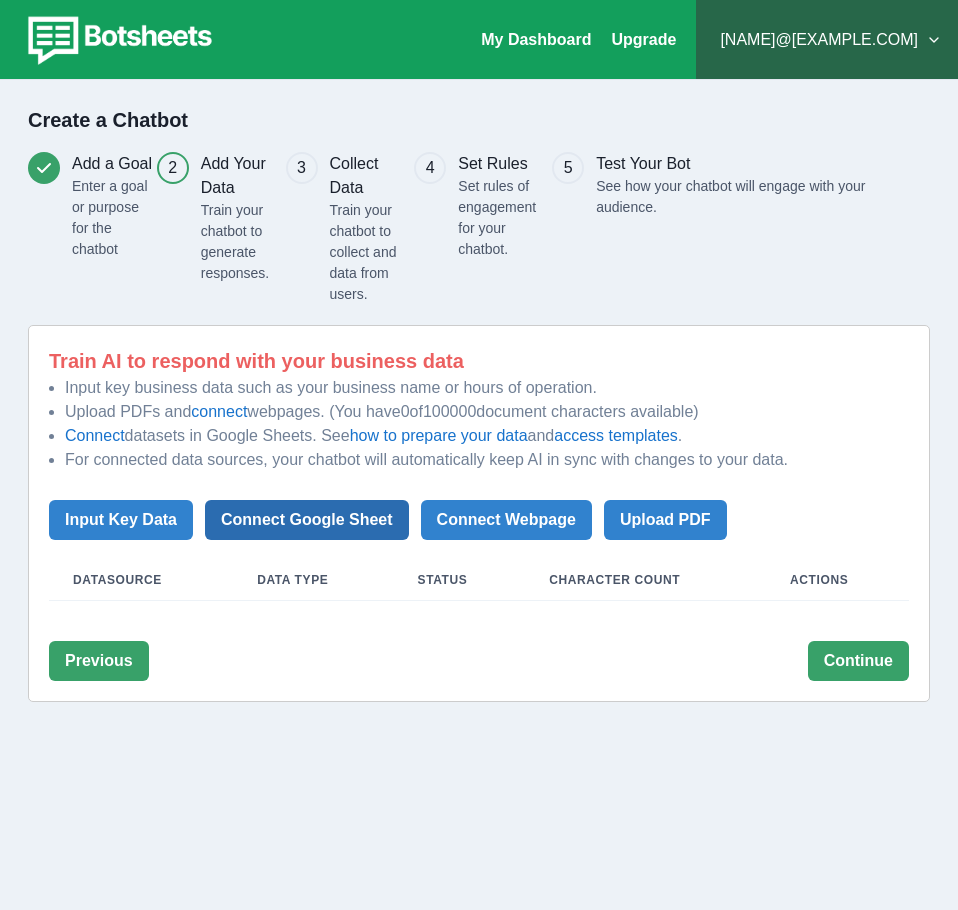 click on "Connect Google Sheet" at bounding box center [307, 520] 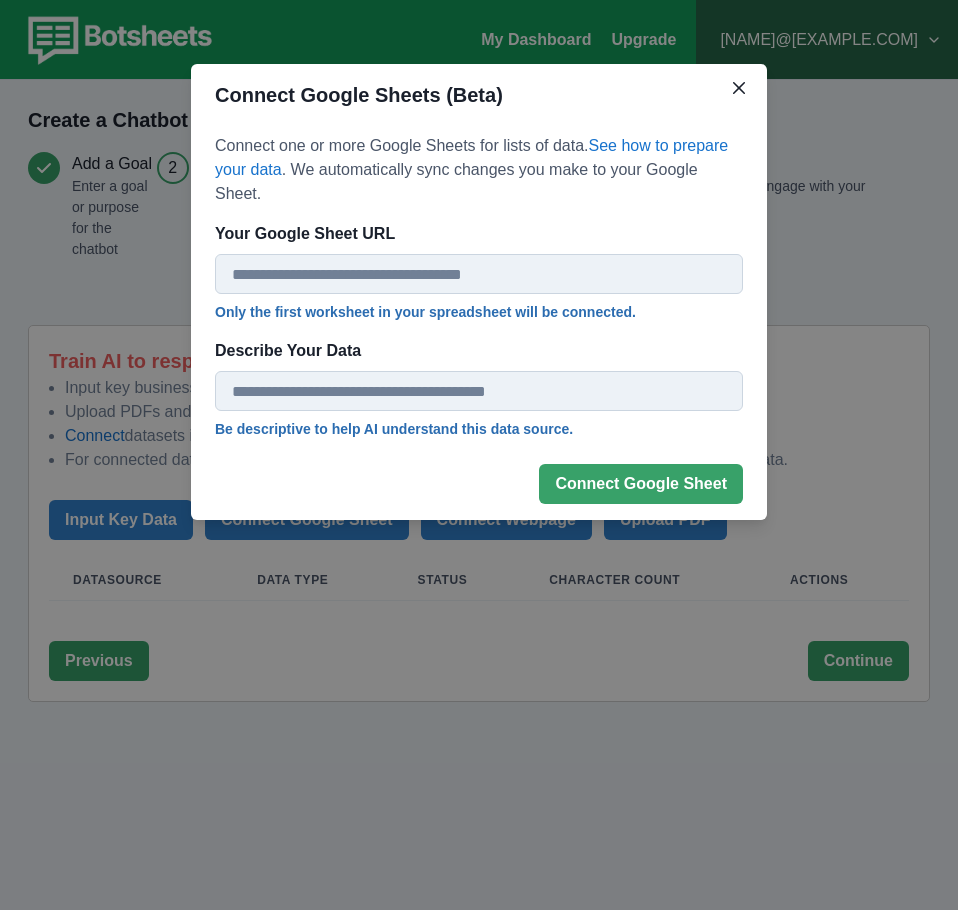 click on "Describe Your Data" at bounding box center (479, 391) 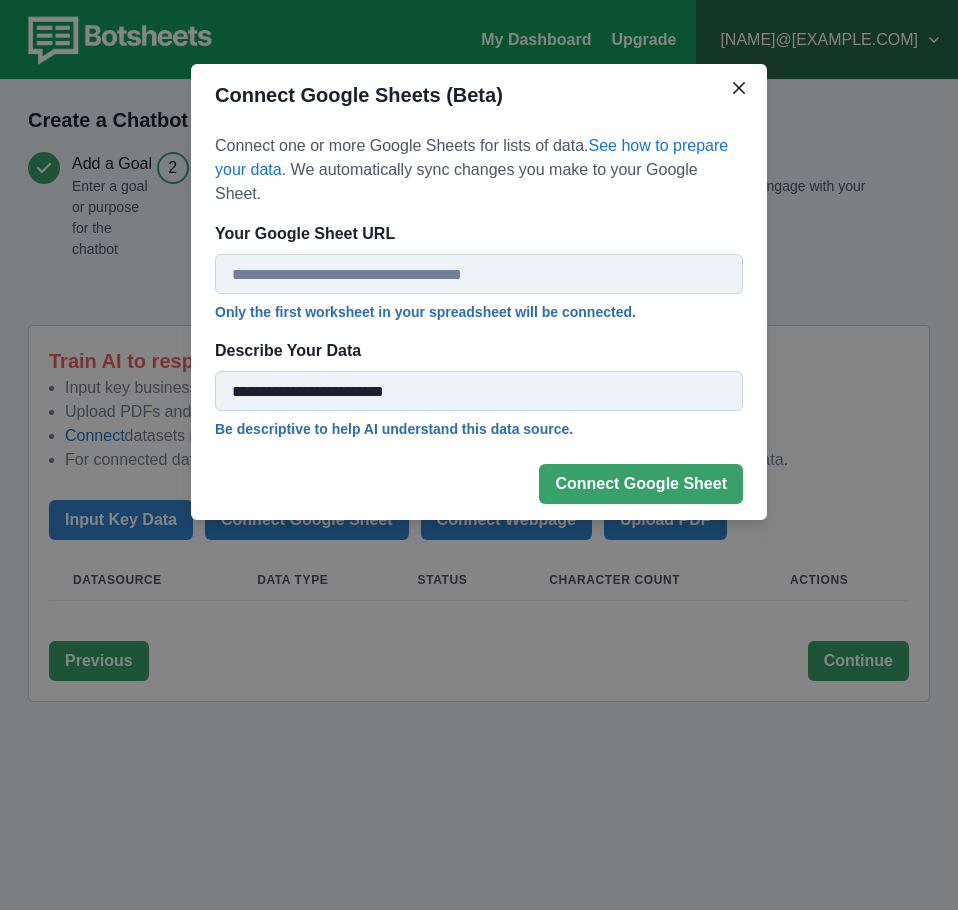 type on "**********" 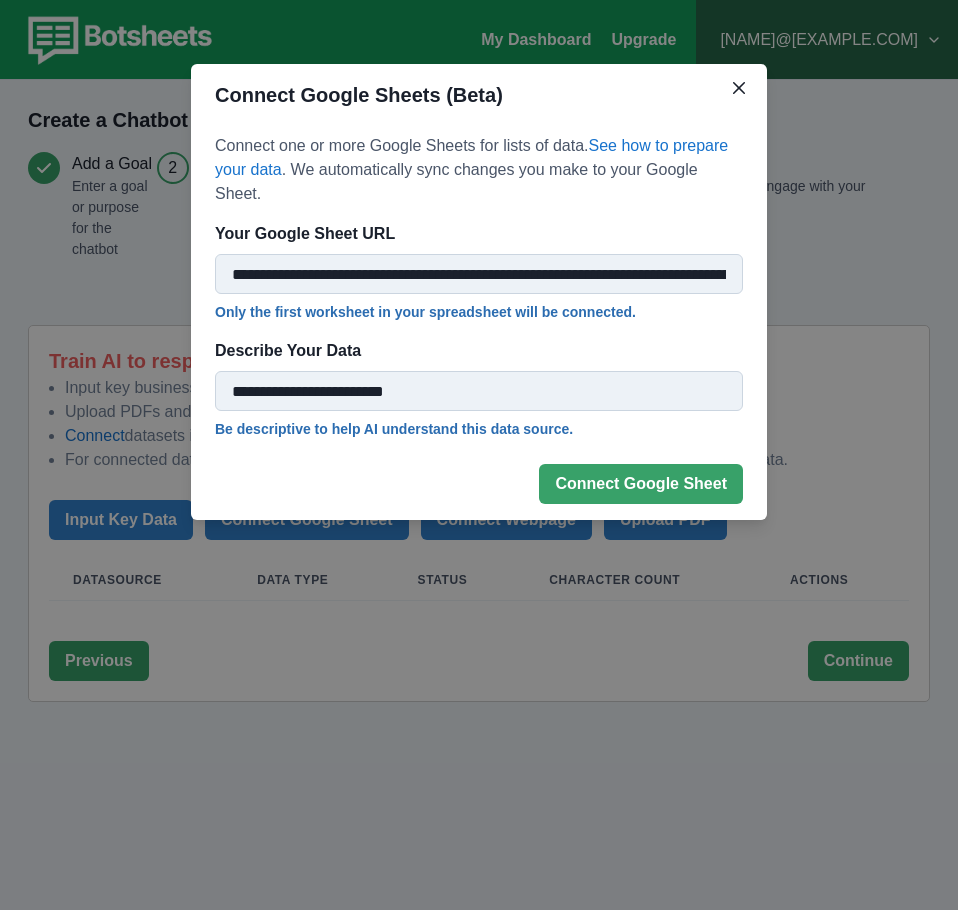 scroll, scrollTop: 0, scrollLeft: 304, axis: horizontal 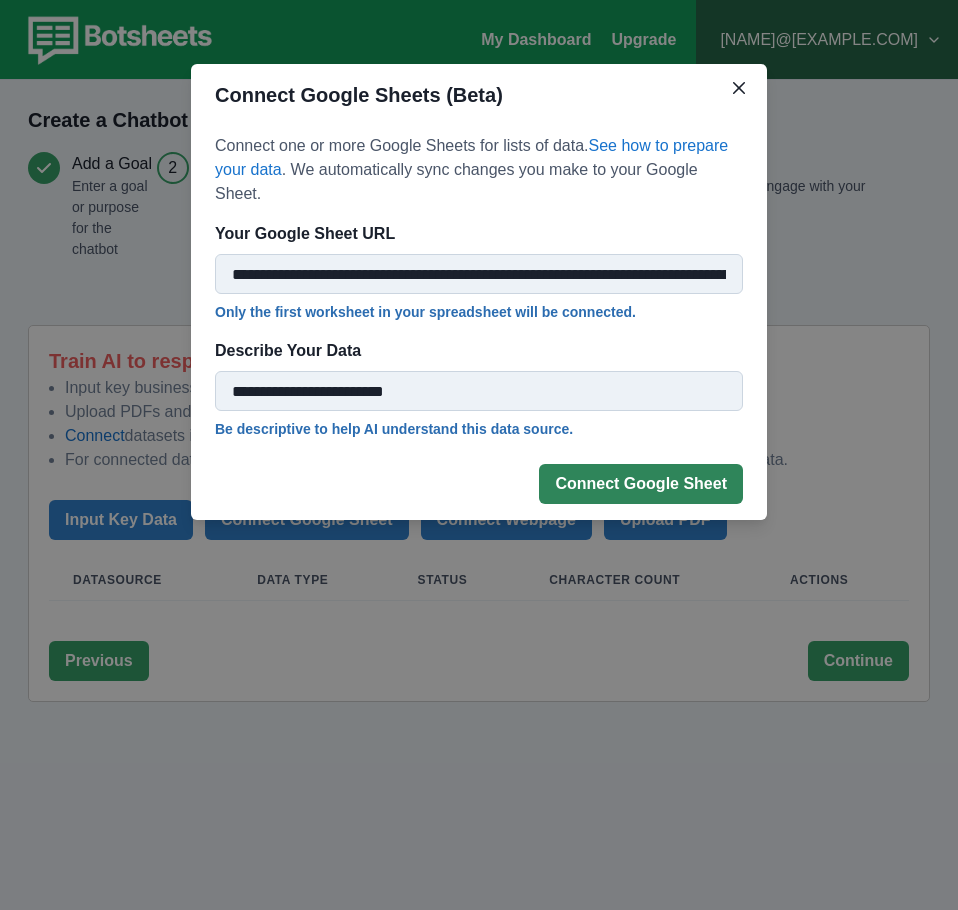 click on "Connect Google Sheet" at bounding box center (641, 484) 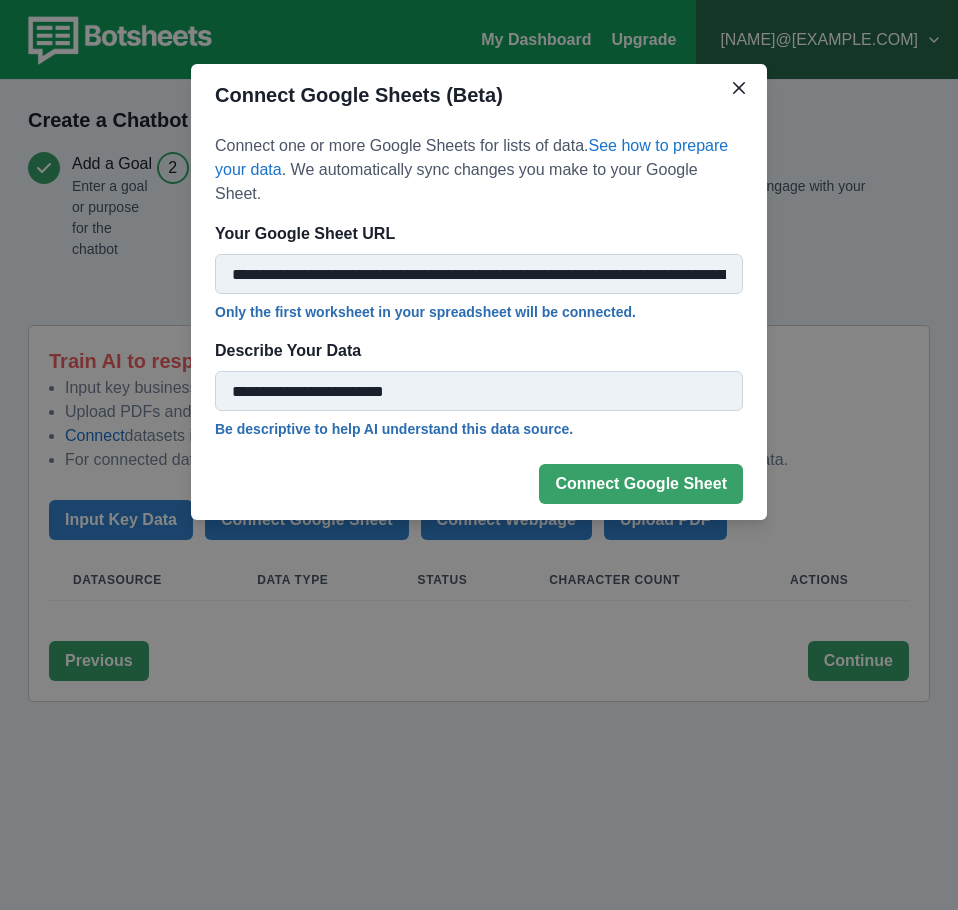 click on "**********" at bounding box center (479, 274) 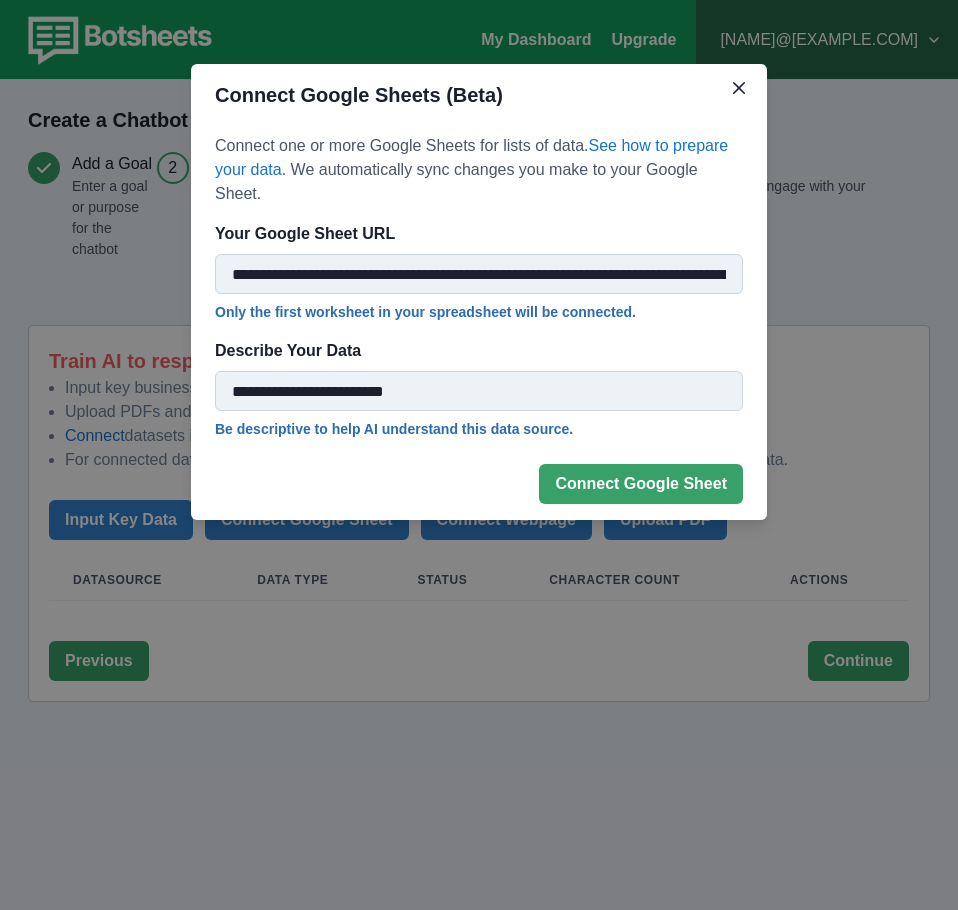 paste on "**********" 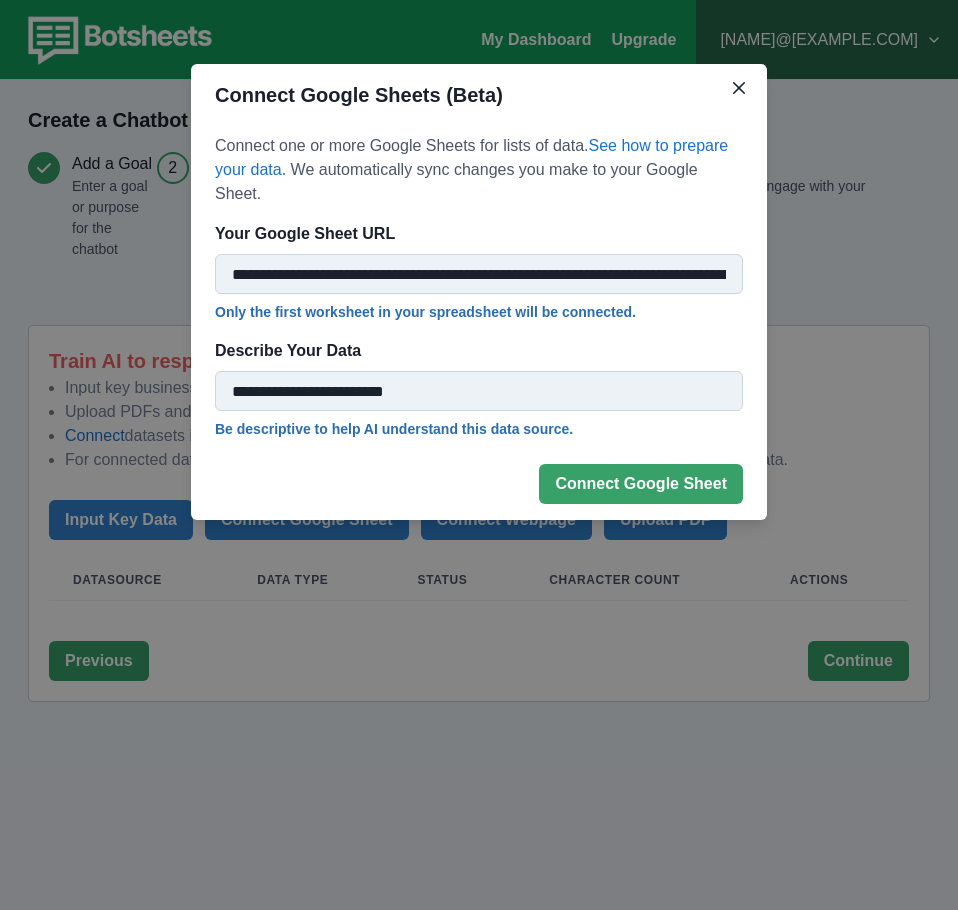 scroll, scrollTop: 0, scrollLeft: 465, axis: horizontal 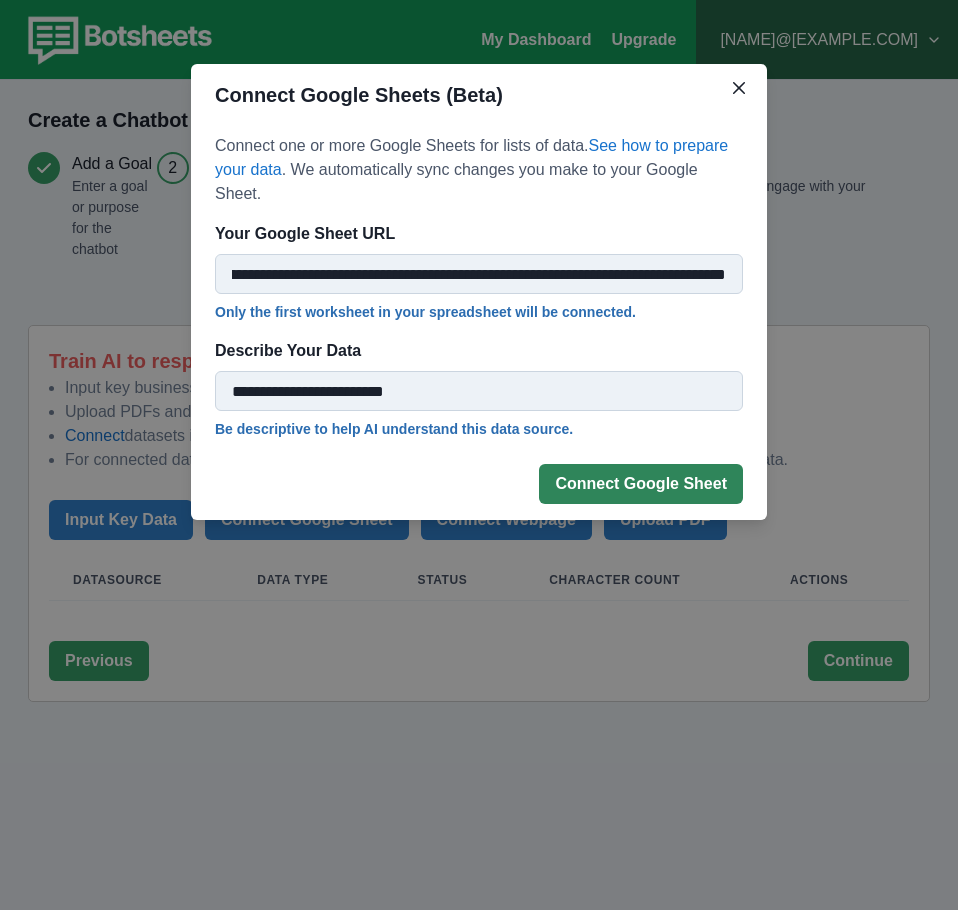 type on "**********" 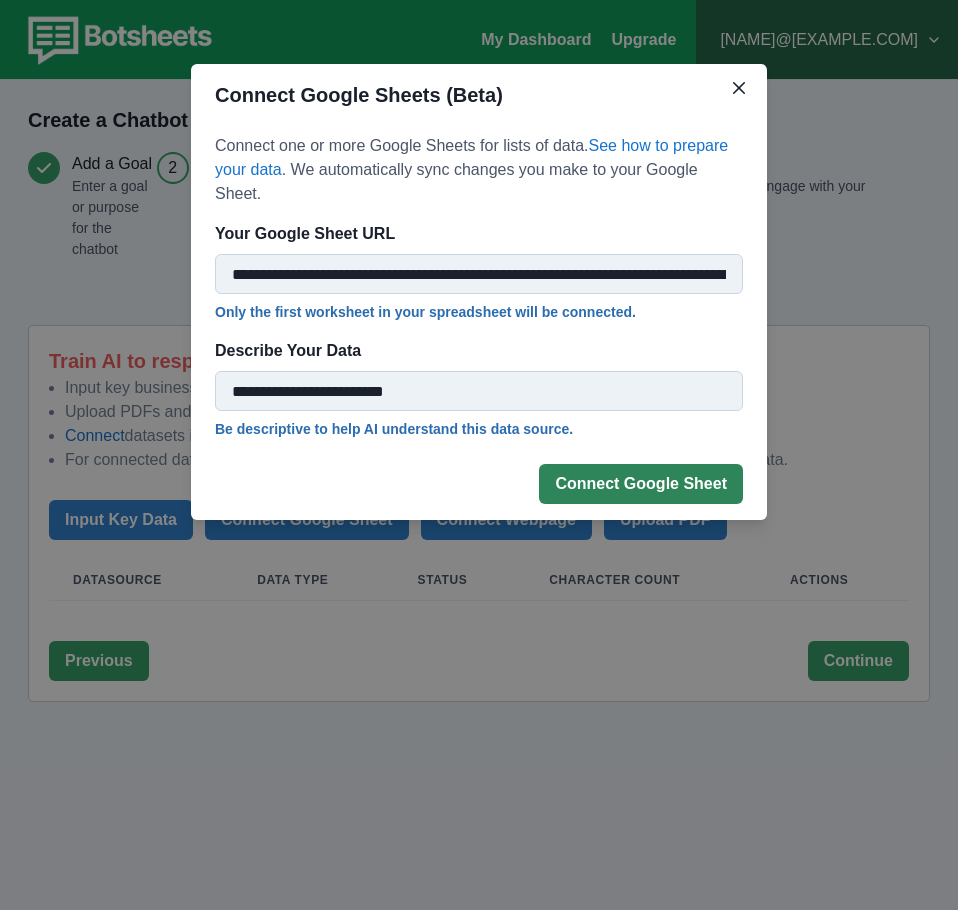 click on "Connect Google Sheet" at bounding box center (641, 484) 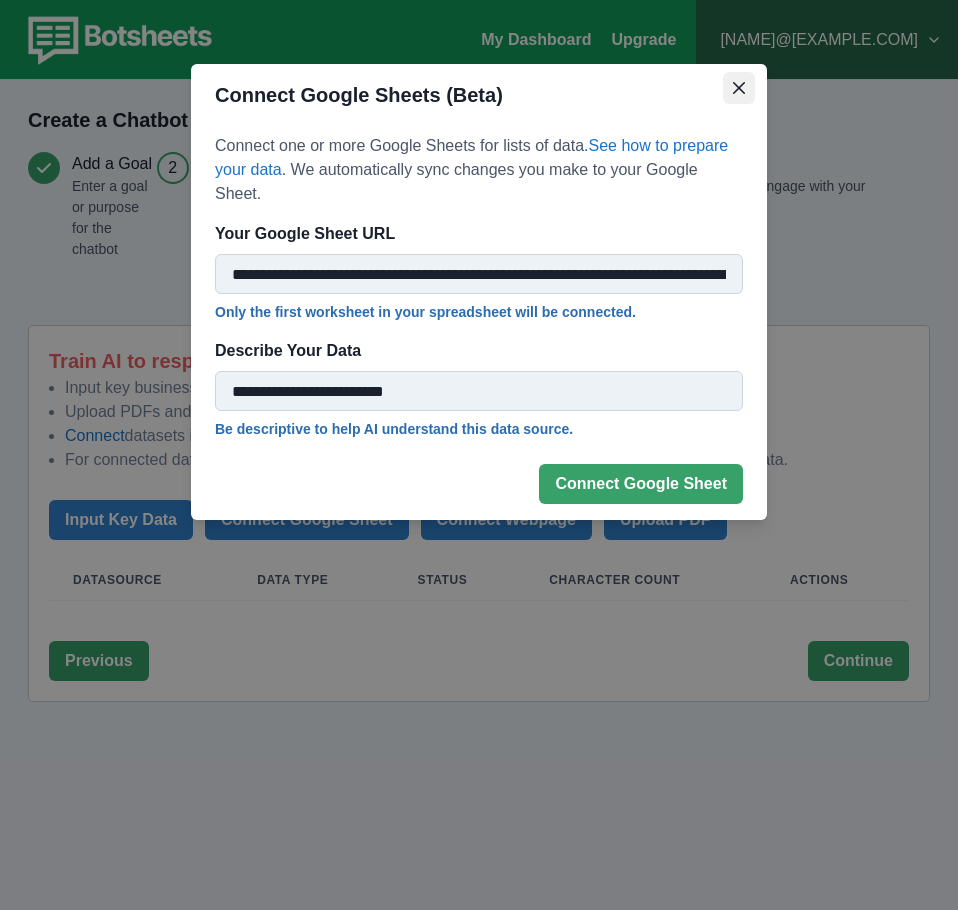 click at bounding box center [739, 88] 